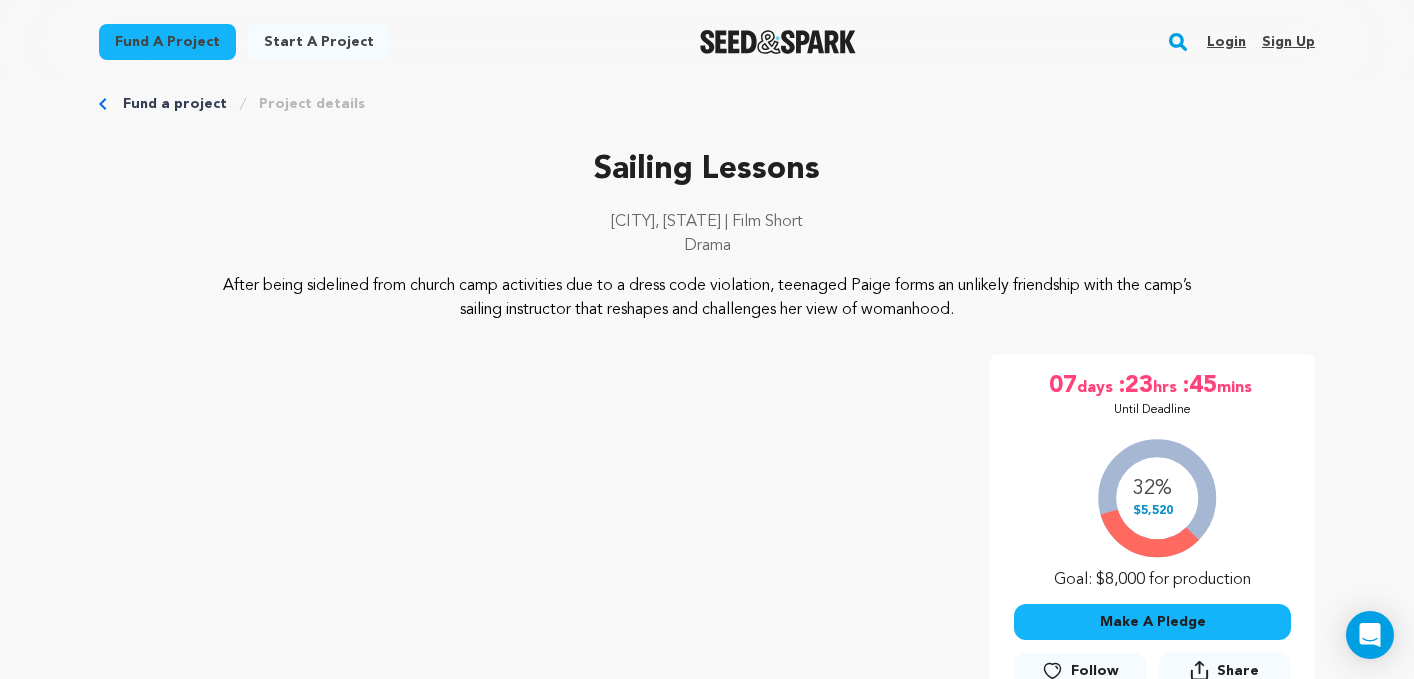 scroll, scrollTop: 0, scrollLeft: 0, axis: both 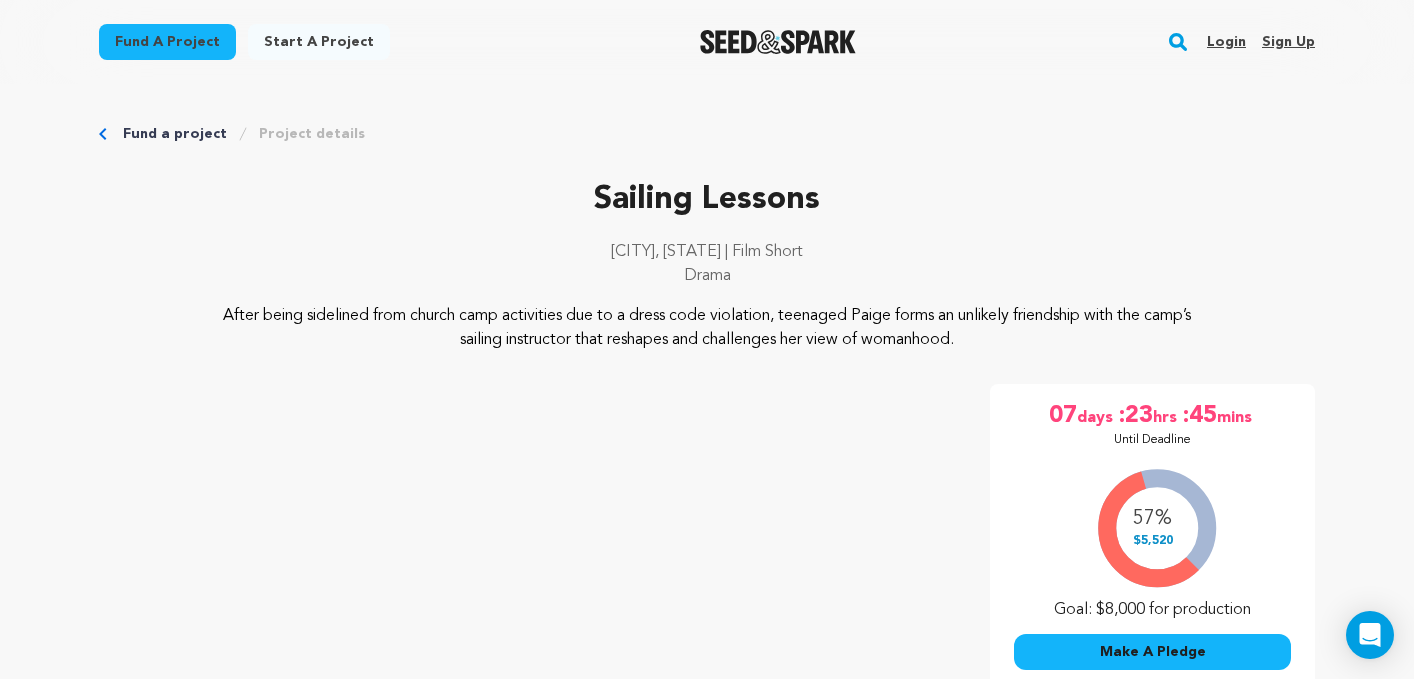 click on "Login" at bounding box center [1226, 42] 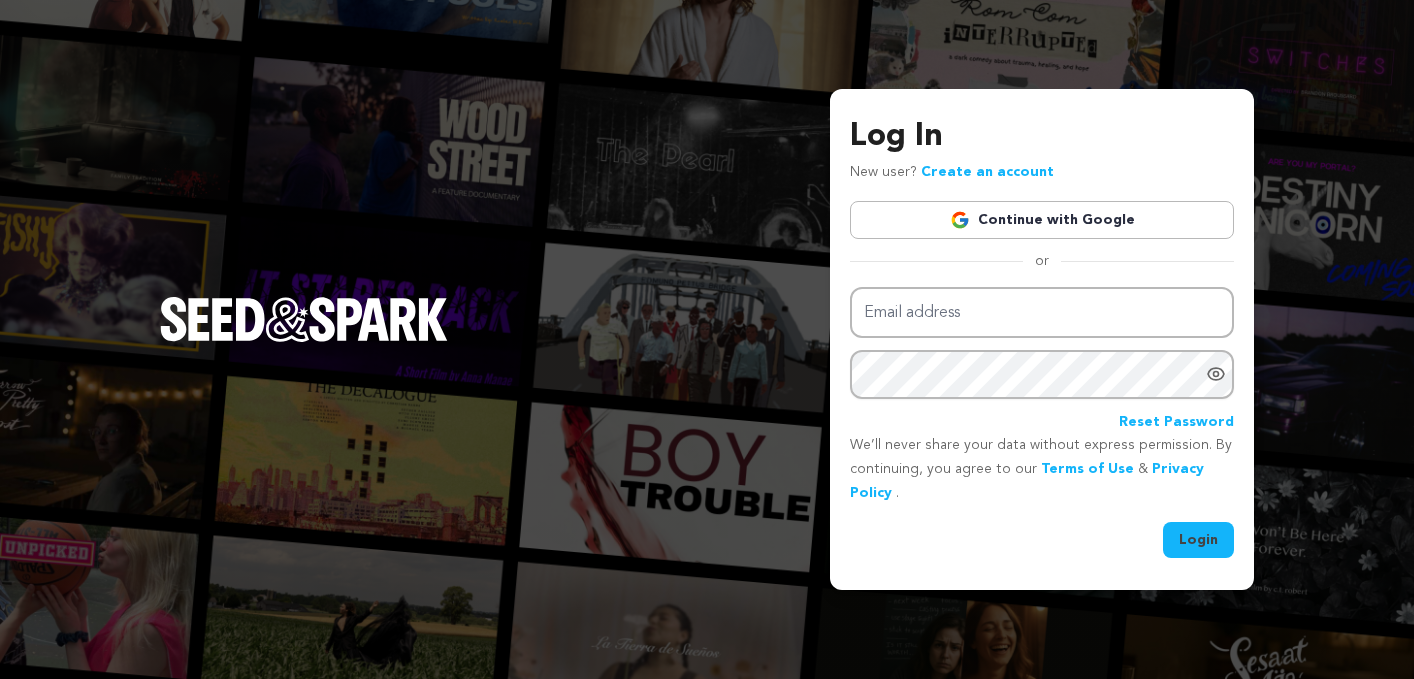 scroll, scrollTop: 0, scrollLeft: 0, axis: both 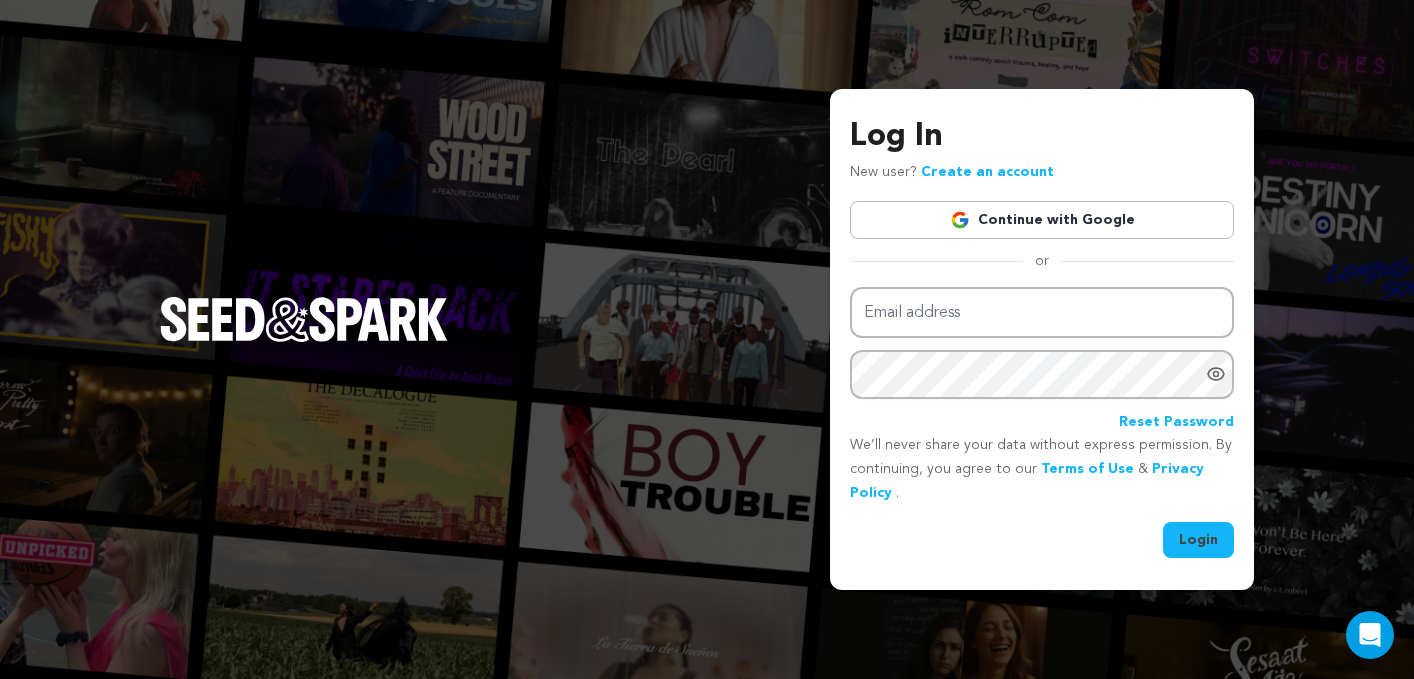 click on "Continue with Google" at bounding box center [1042, 220] 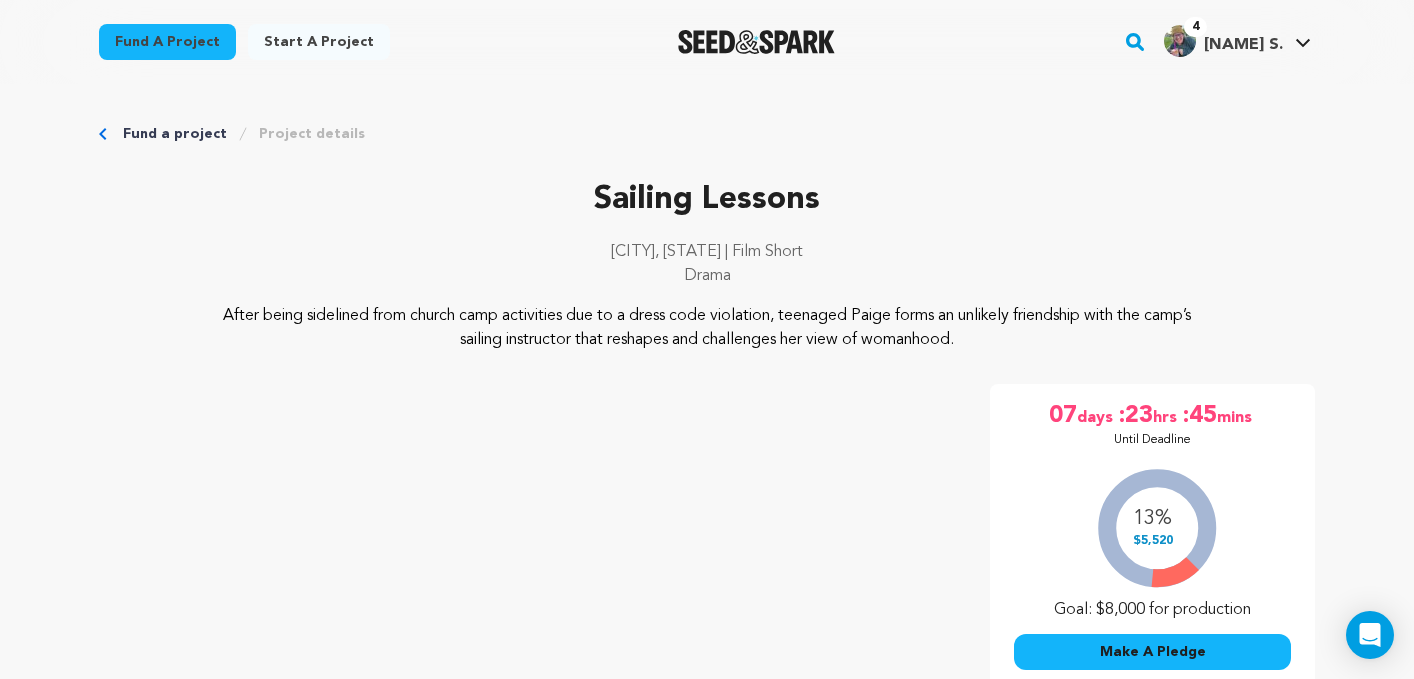 scroll, scrollTop: 0, scrollLeft: 0, axis: both 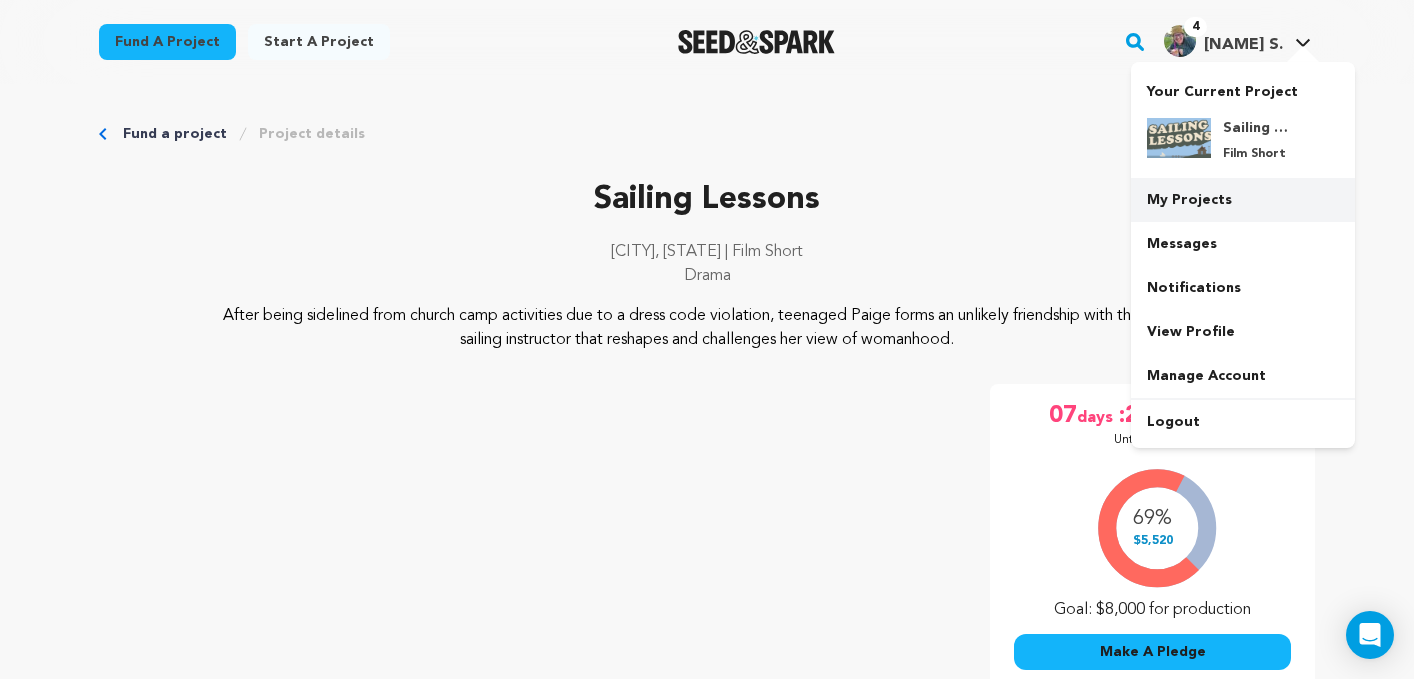 click on "My Projects" at bounding box center (1243, 200) 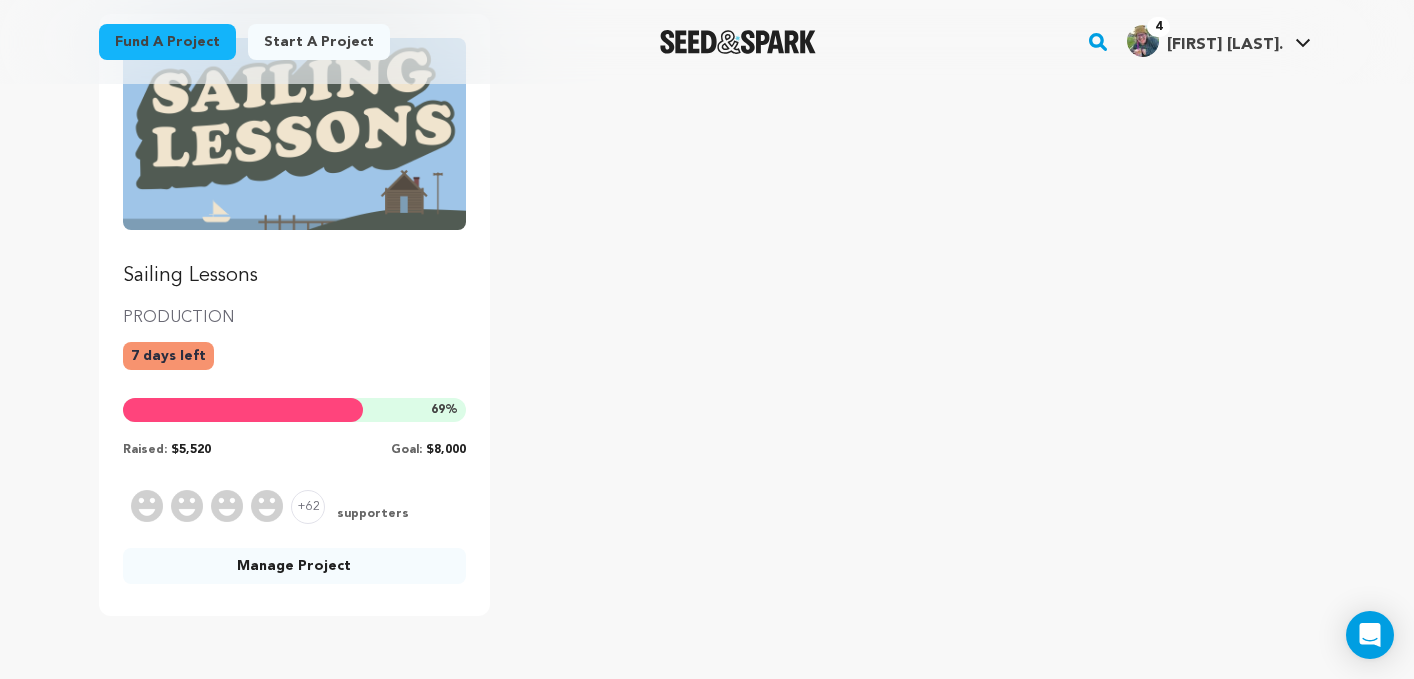 scroll, scrollTop: 326, scrollLeft: 0, axis: vertical 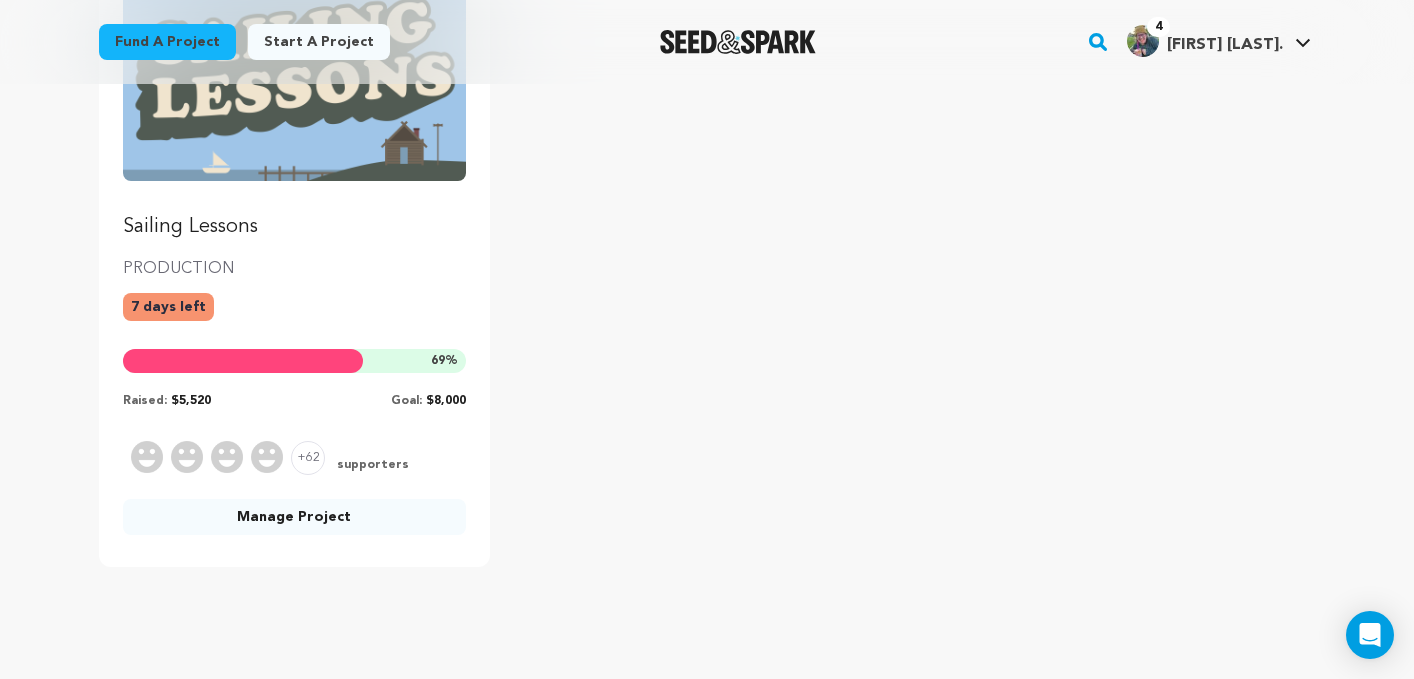 click on "Manage Project" at bounding box center [294, 517] 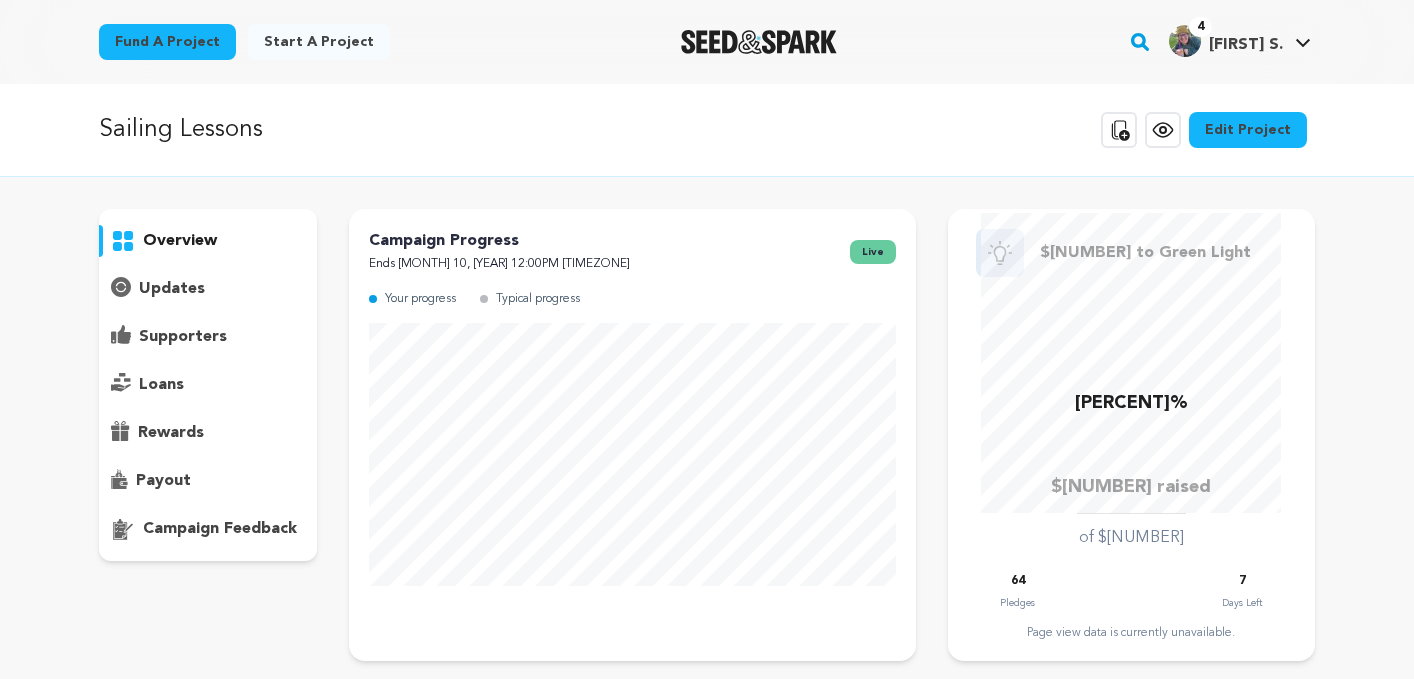 scroll, scrollTop: 0, scrollLeft: 0, axis: both 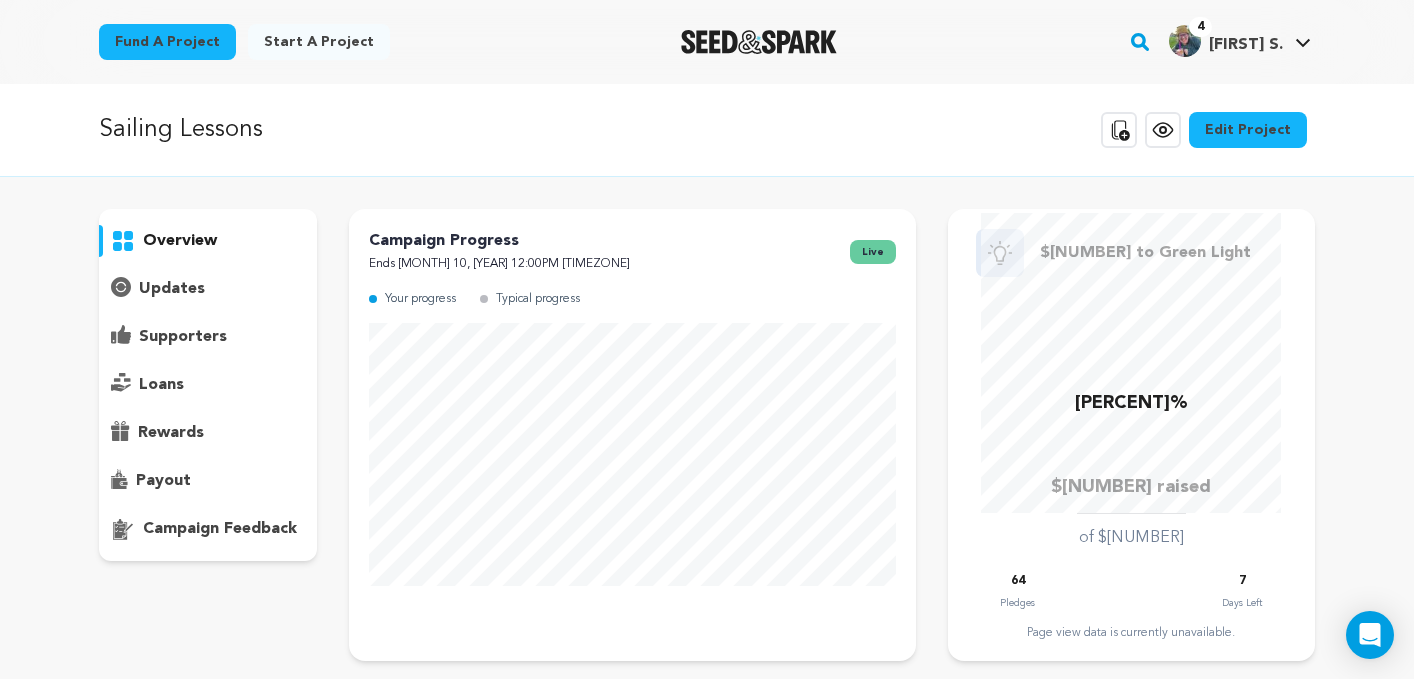 click on "supporters" at bounding box center (183, 337) 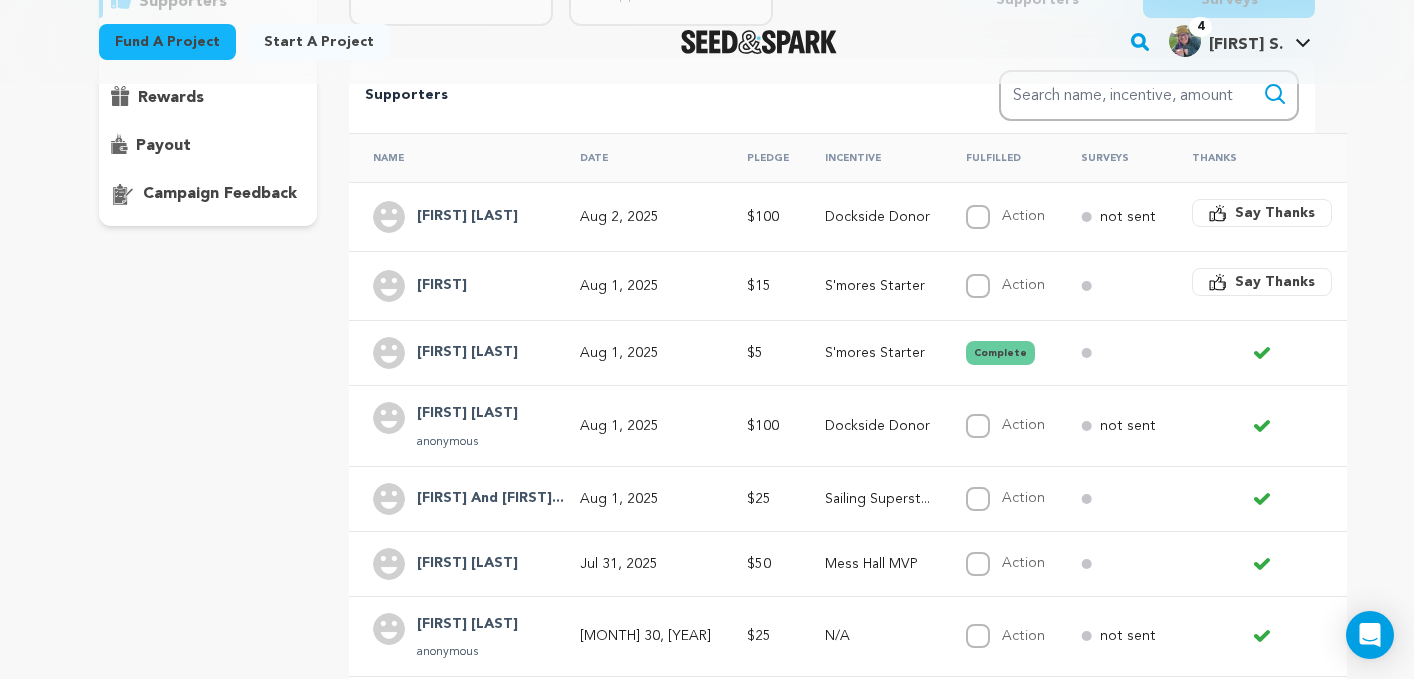 scroll, scrollTop: 373, scrollLeft: 0, axis: vertical 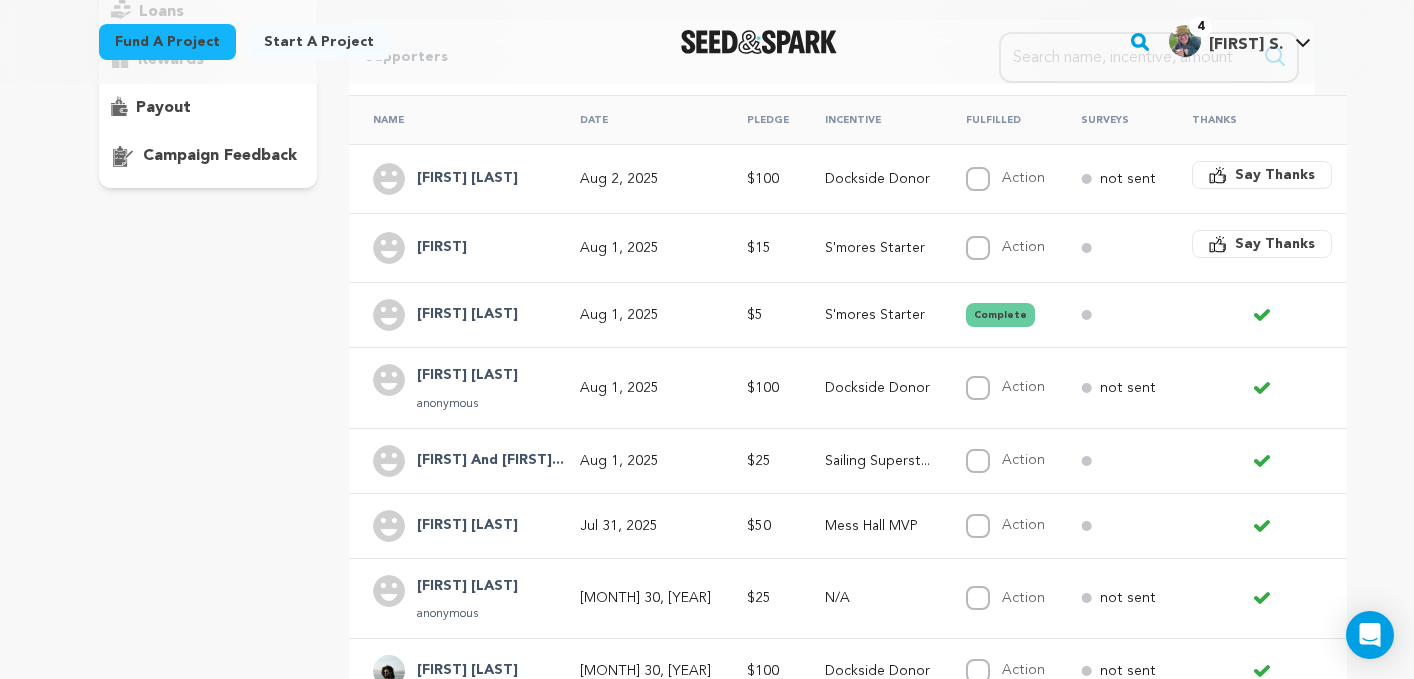 click on "[NAME] [NAME]" at bounding box center [467, 179] 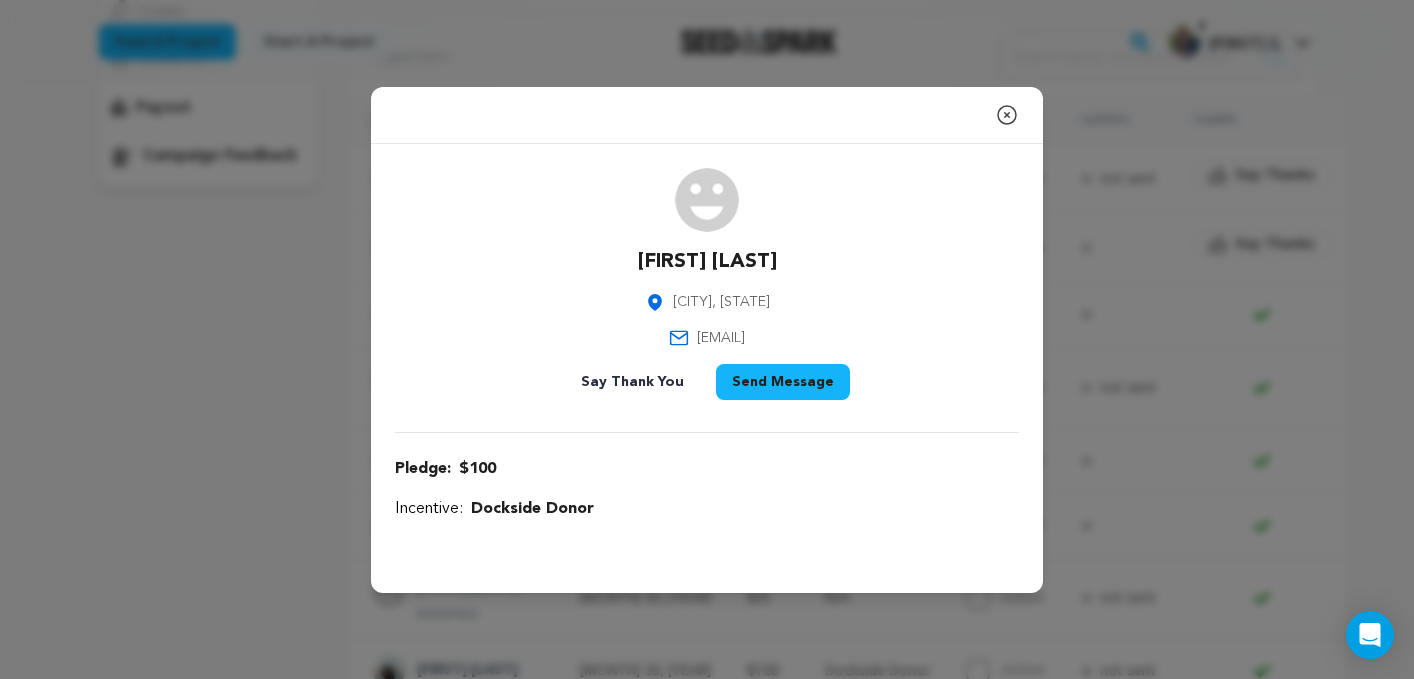 click on "katieroberts.wa@gmail.com" at bounding box center (721, 338) 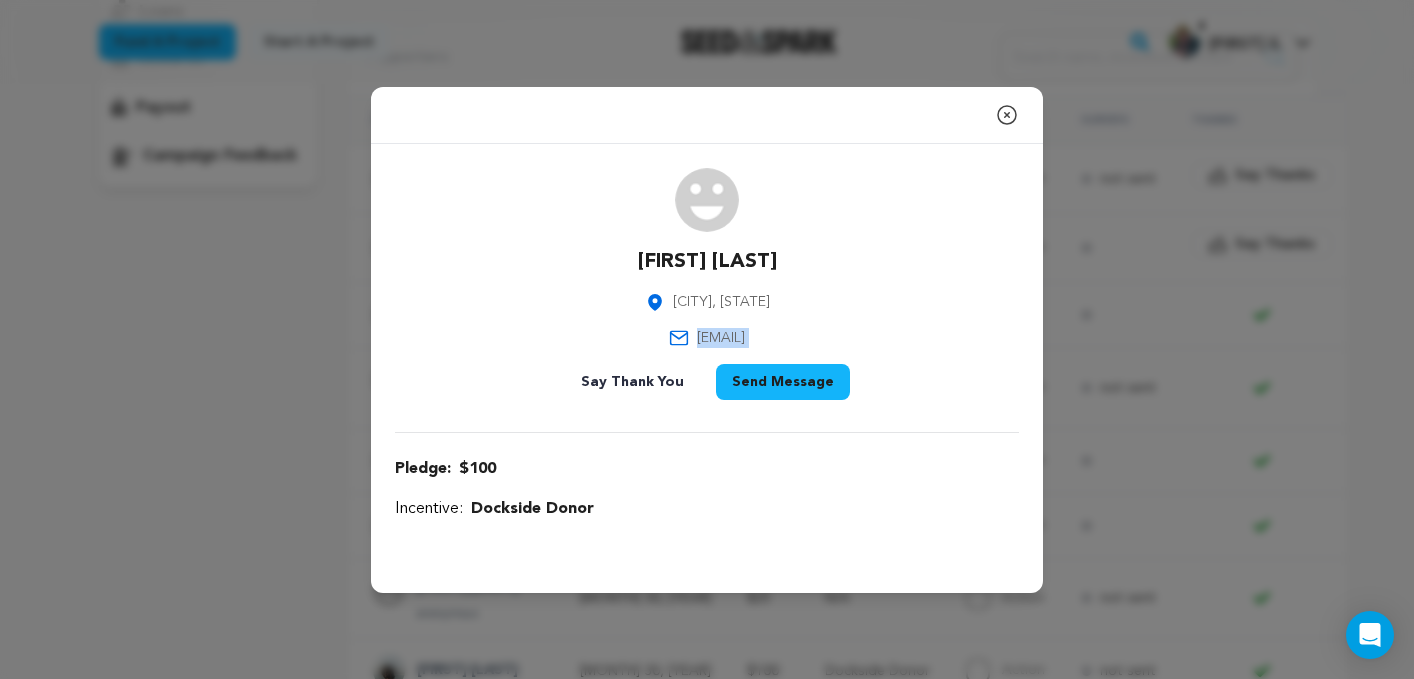 click on "katieroberts.wa@gmail.com" at bounding box center [721, 338] 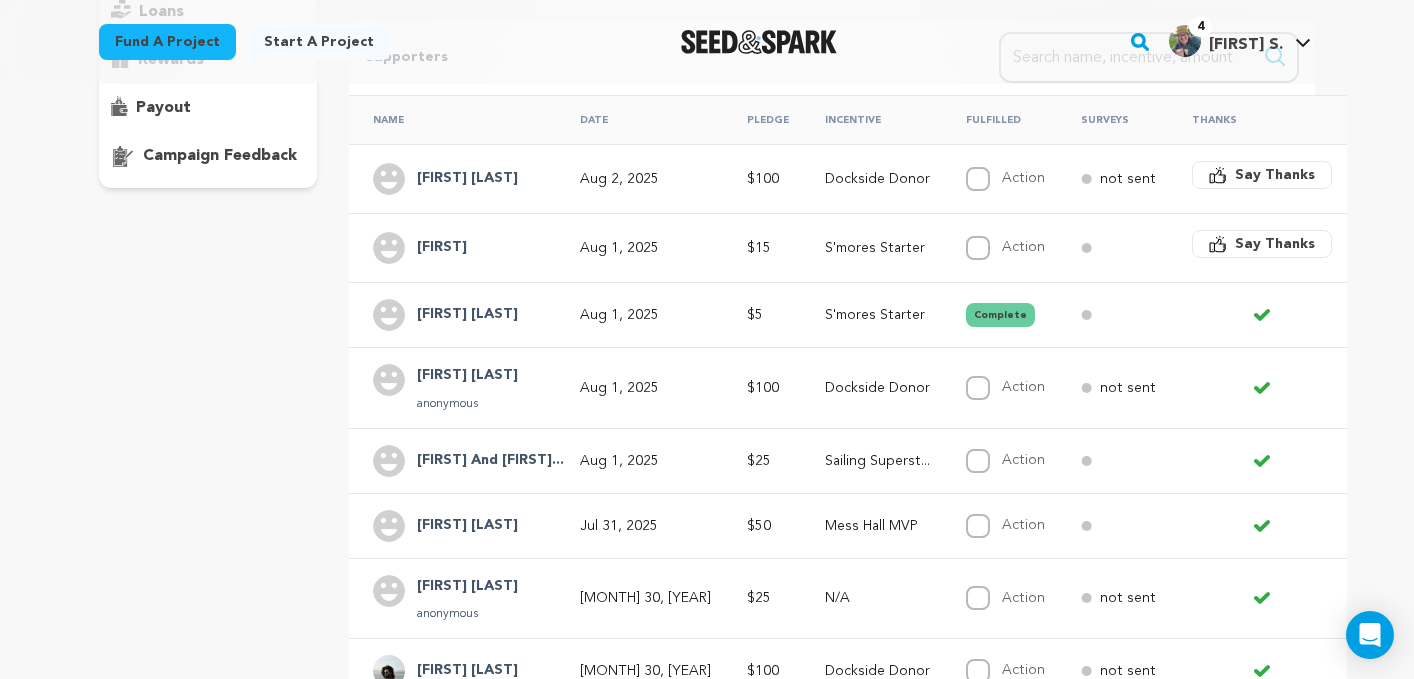click on "[FIRST]" at bounding box center (442, 248) 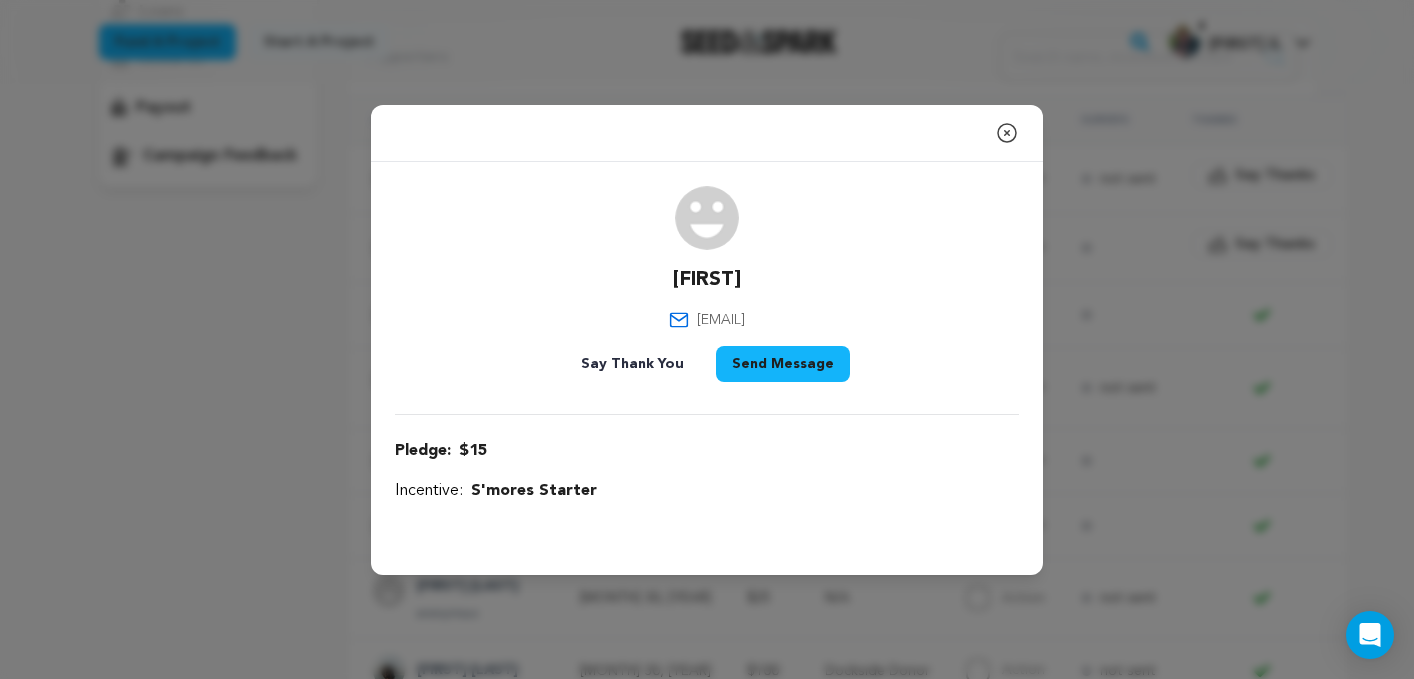 click on "calebmcgever@gmail.com" at bounding box center [721, 320] 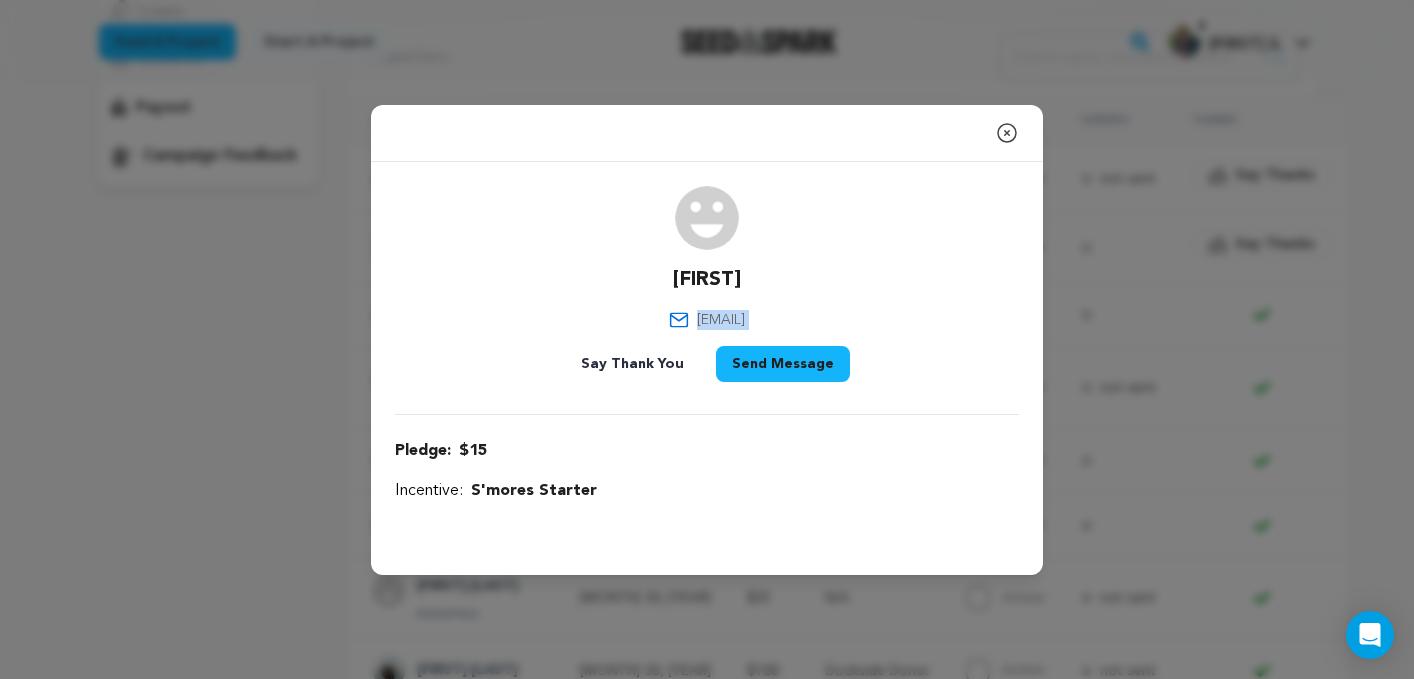 click on "calebmcgever@gmail.com" at bounding box center (721, 320) 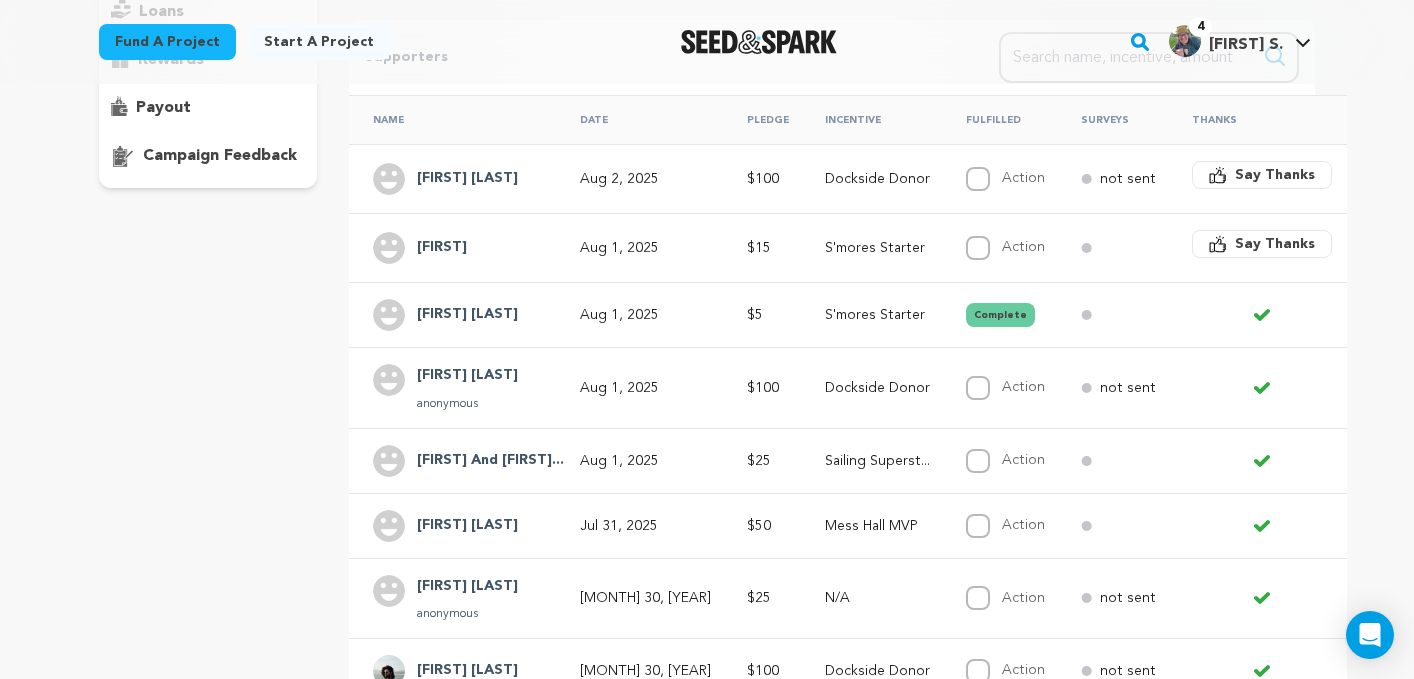 click on "Say Thanks" at bounding box center [1275, 244] 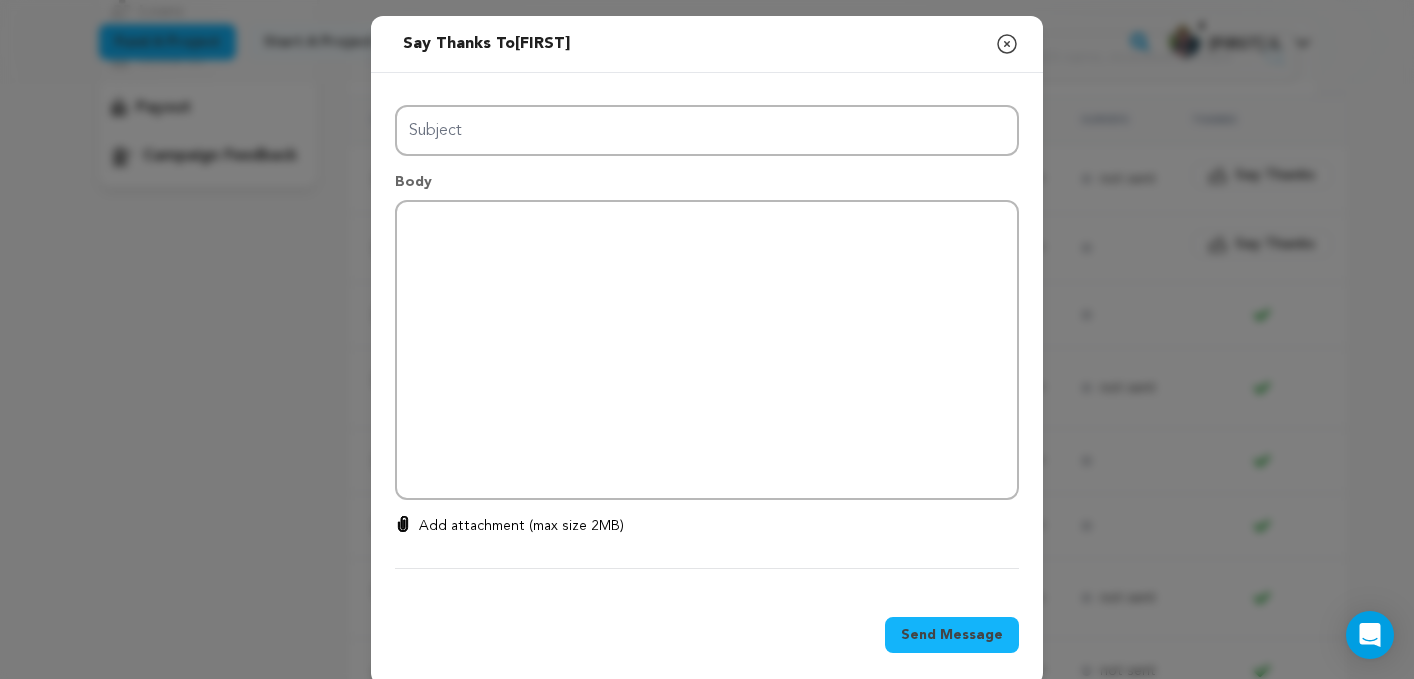 type on "Thanks for your support!" 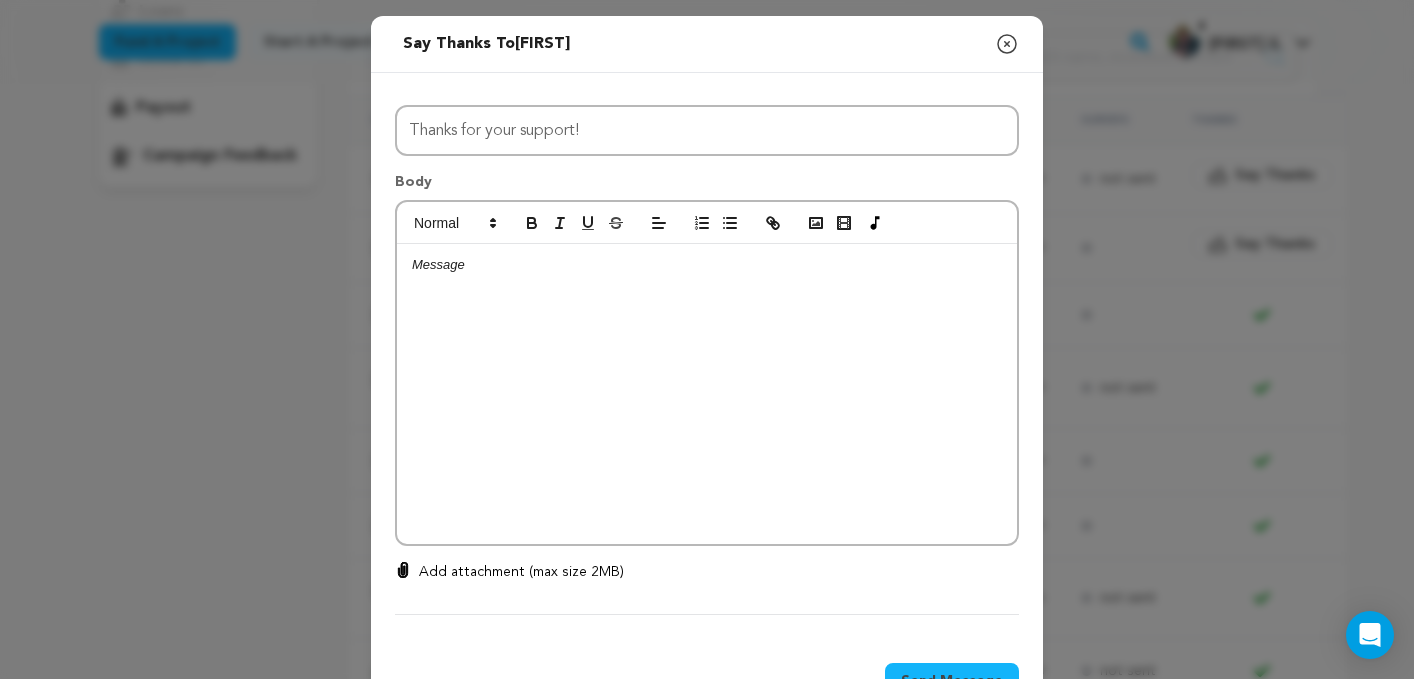 click at bounding box center [707, 265] 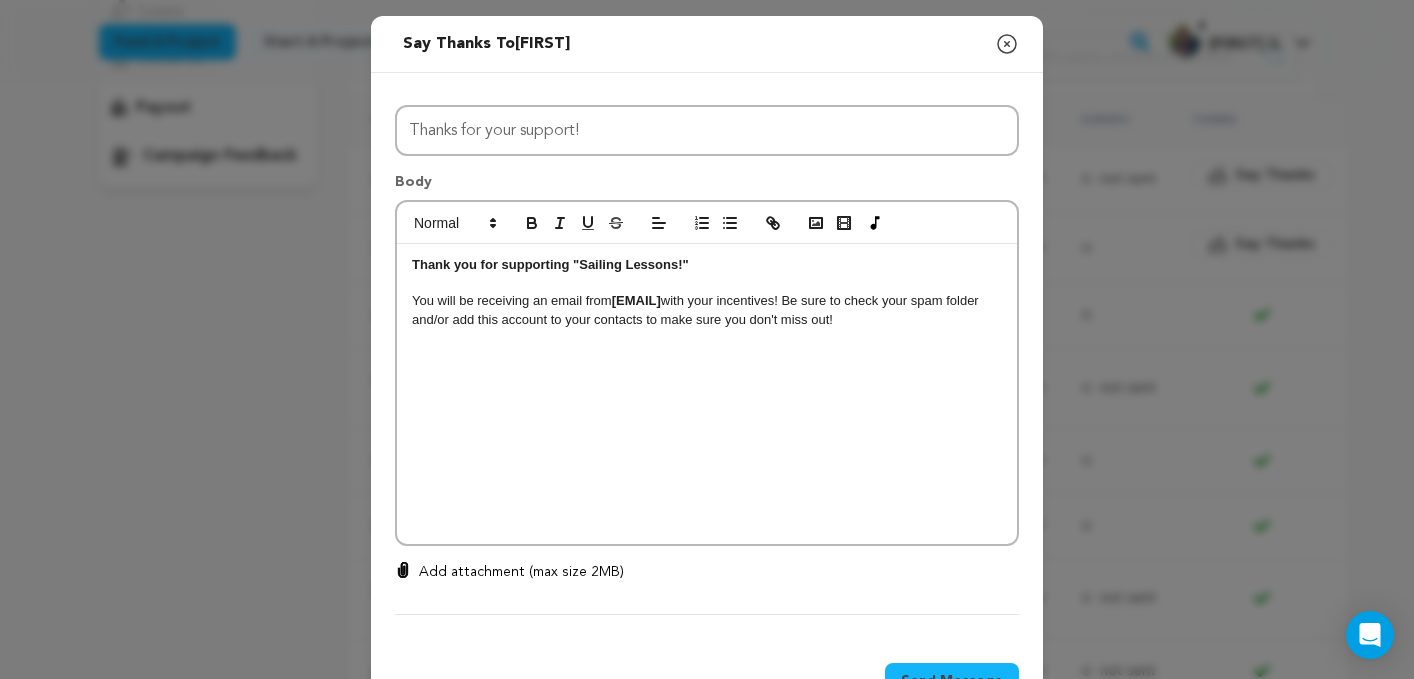 scroll, scrollTop: 0, scrollLeft: 0, axis: both 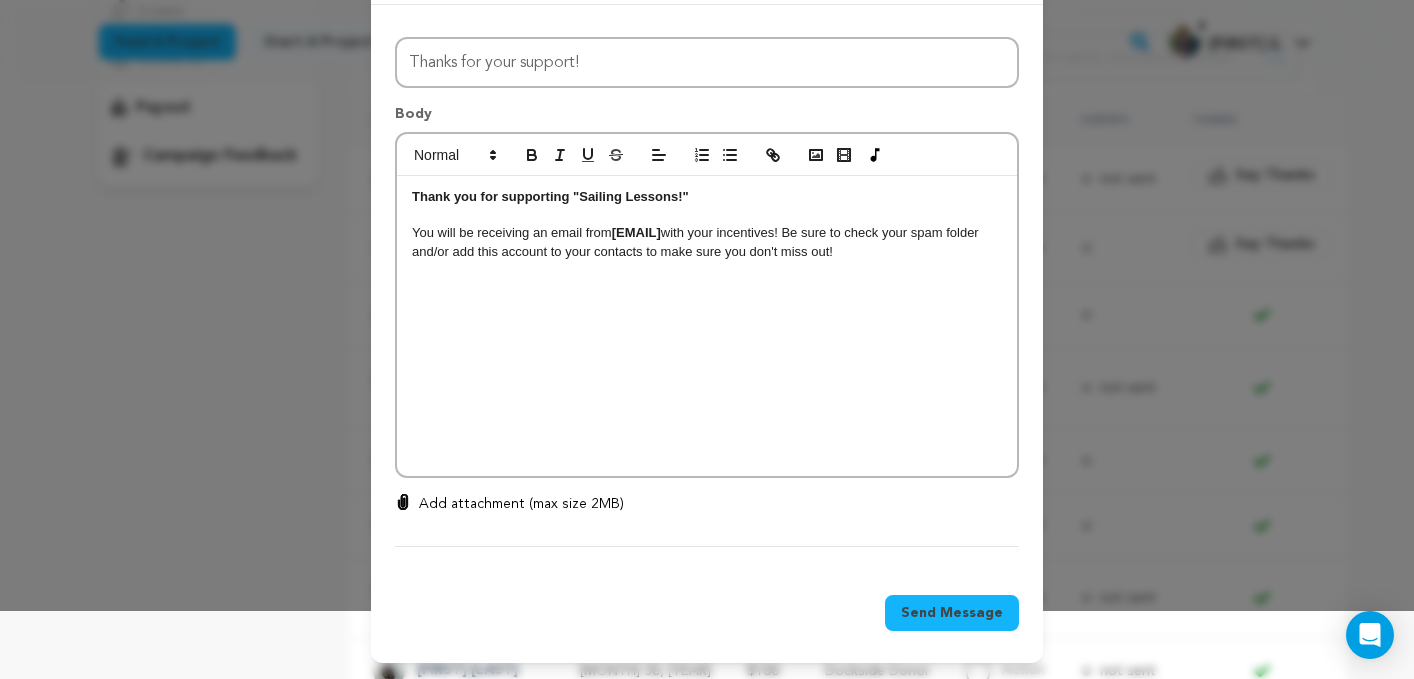 click on "Send Message" at bounding box center (952, 613) 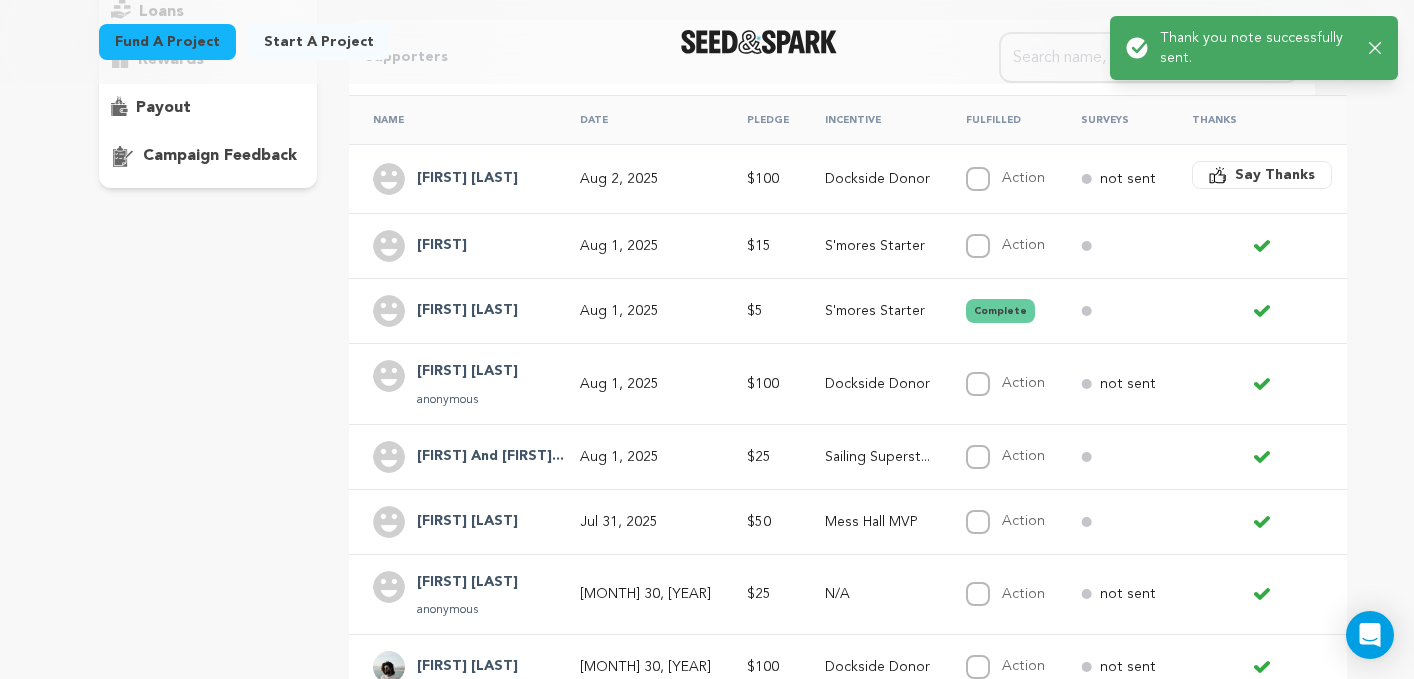 click on "Say Thanks" at bounding box center (1275, 175) 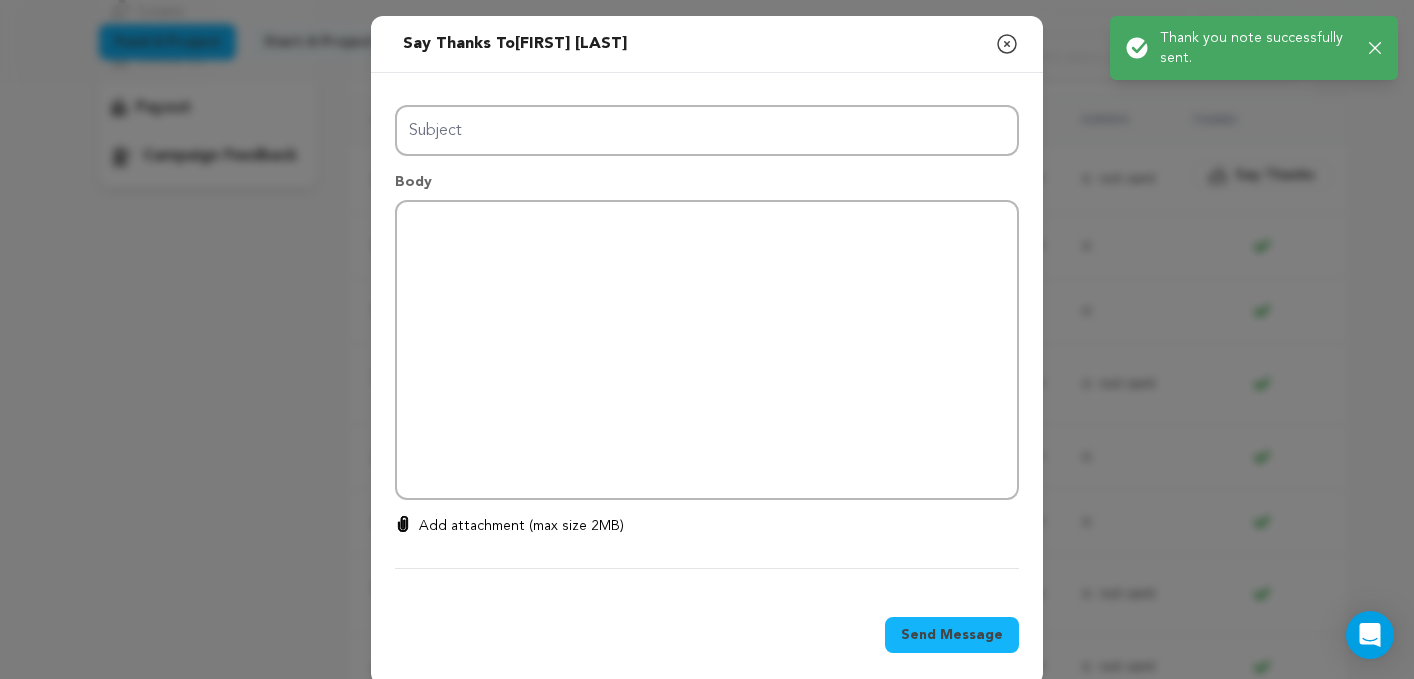 type on "Thanks for your support!" 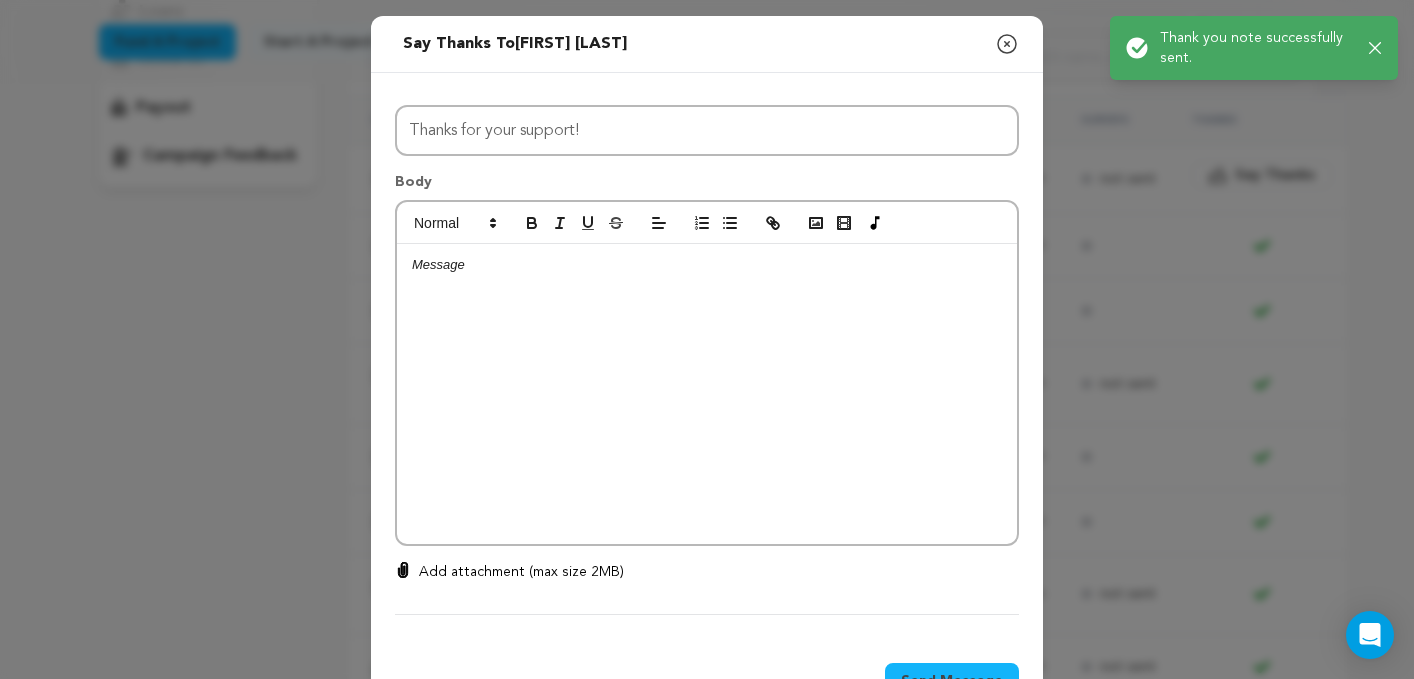 click at bounding box center (707, 394) 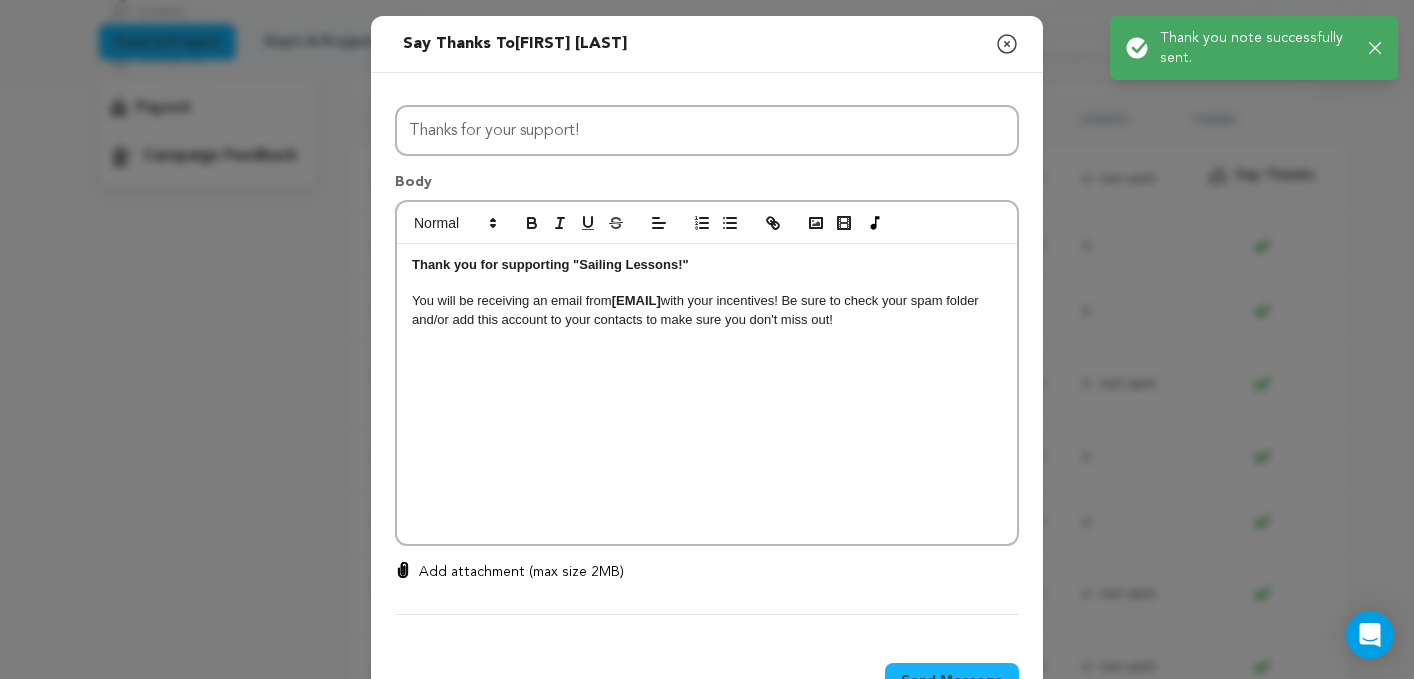 scroll, scrollTop: 0, scrollLeft: 0, axis: both 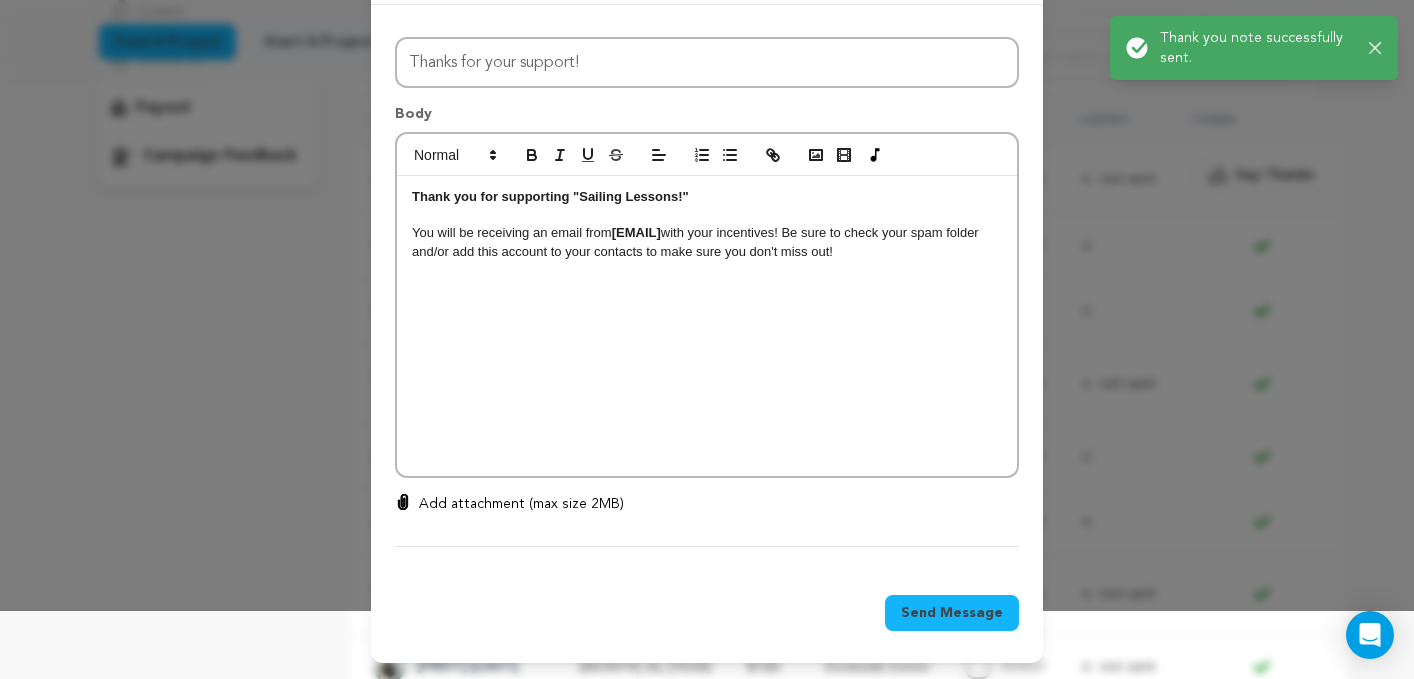 click on "Send Message" at bounding box center [952, 613] 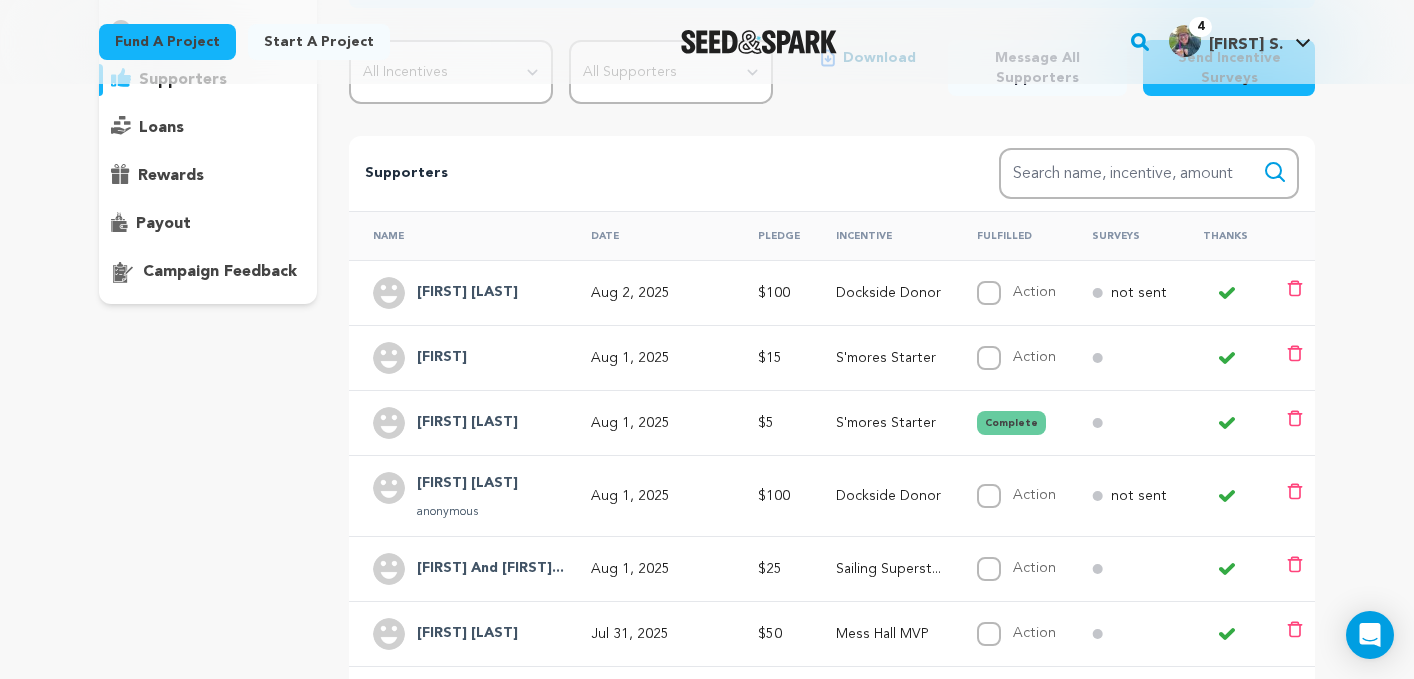 scroll, scrollTop: 0, scrollLeft: 0, axis: both 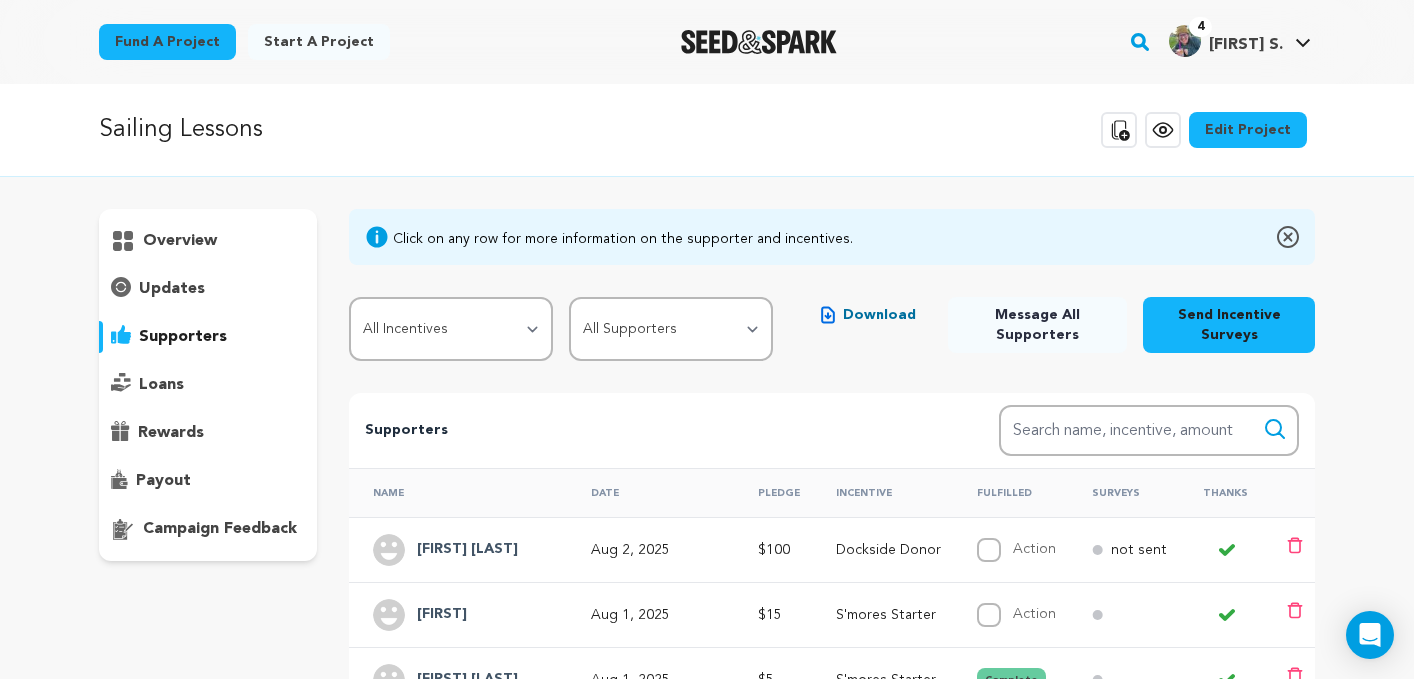 click on "overview" at bounding box center [180, 241] 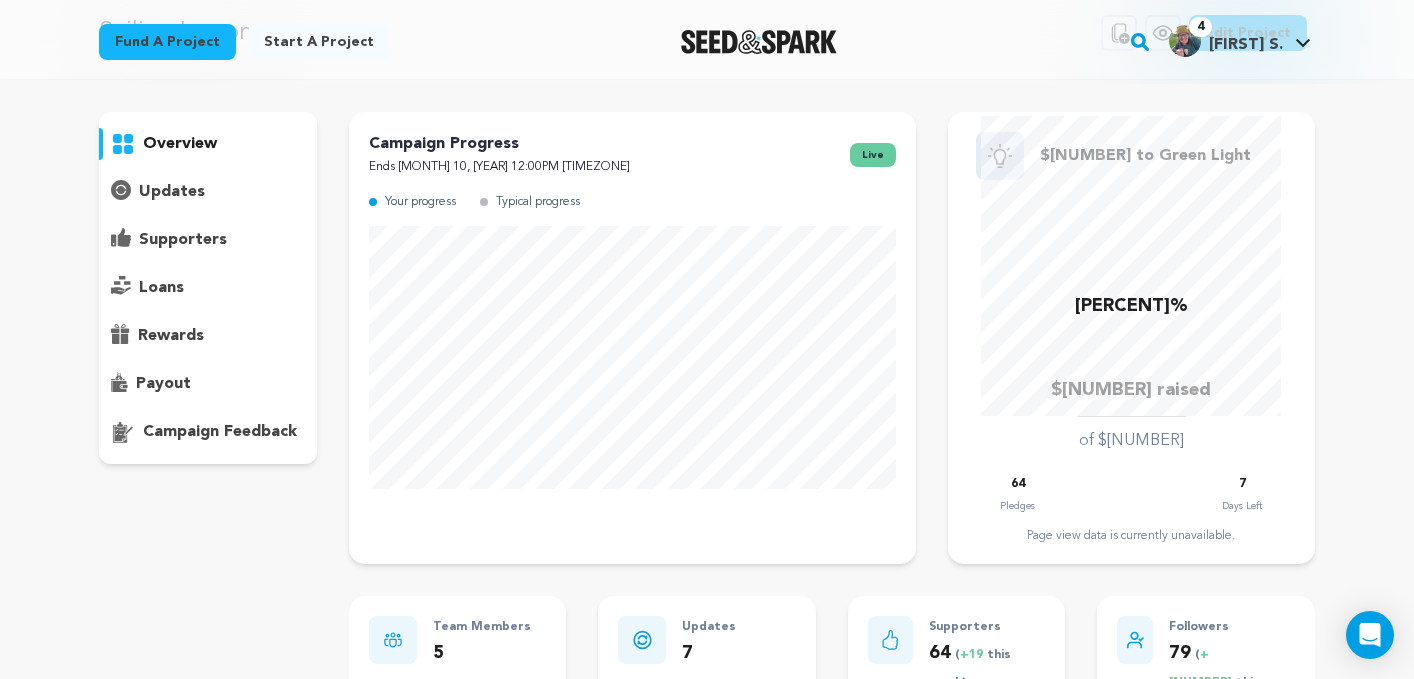 scroll, scrollTop: 0, scrollLeft: 0, axis: both 